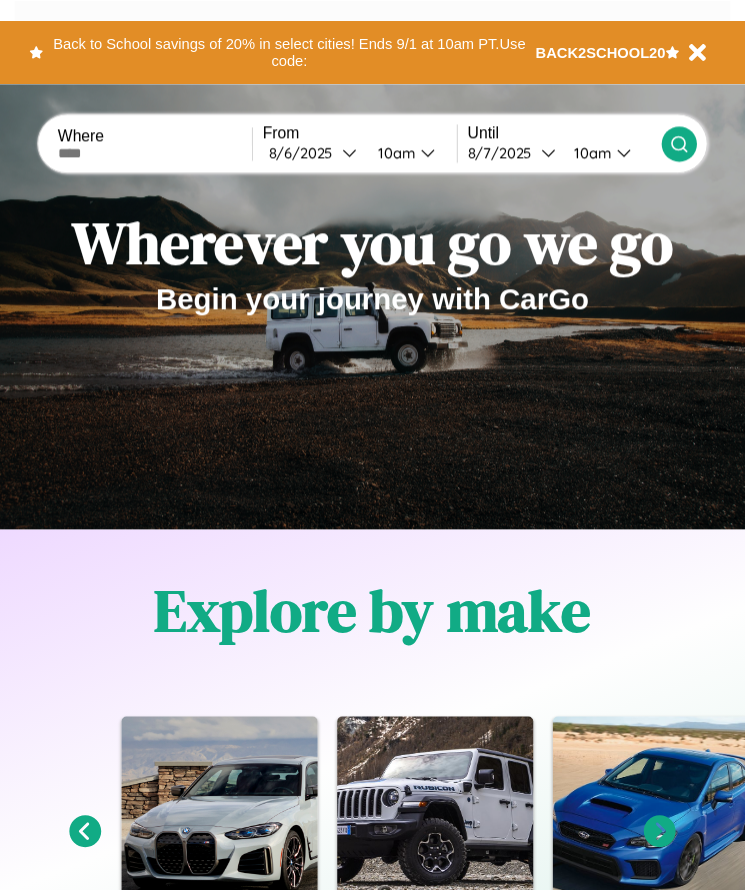 scroll, scrollTop: 0, scrollLeft: 0, axis: both 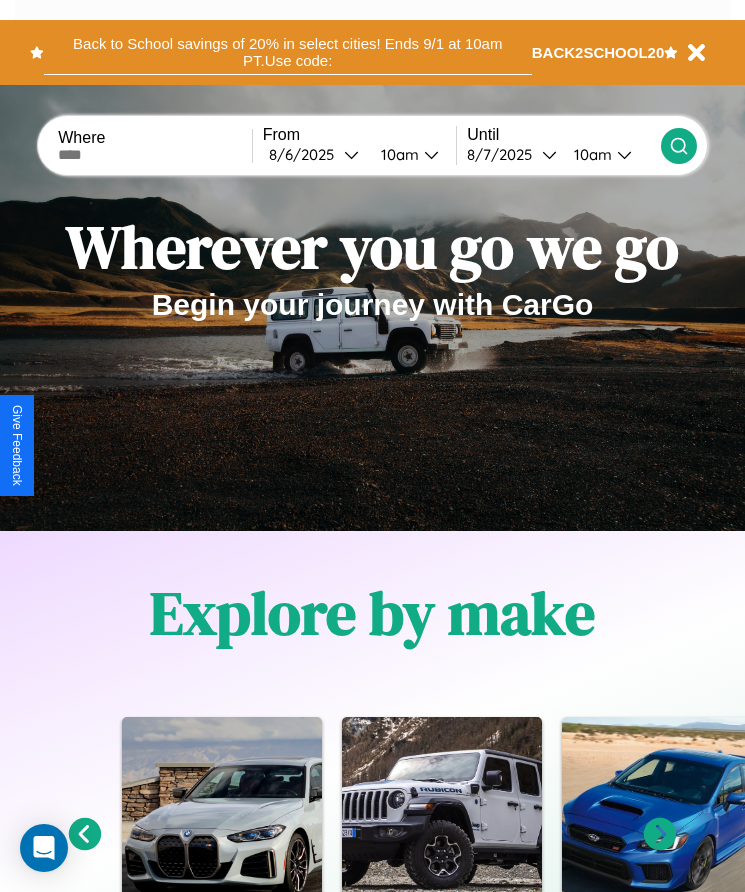 click on "Back to School savings of 20% in select cities! Ends 9/1 at 10am PT.  Use code:" at bounding box center [288, 52] 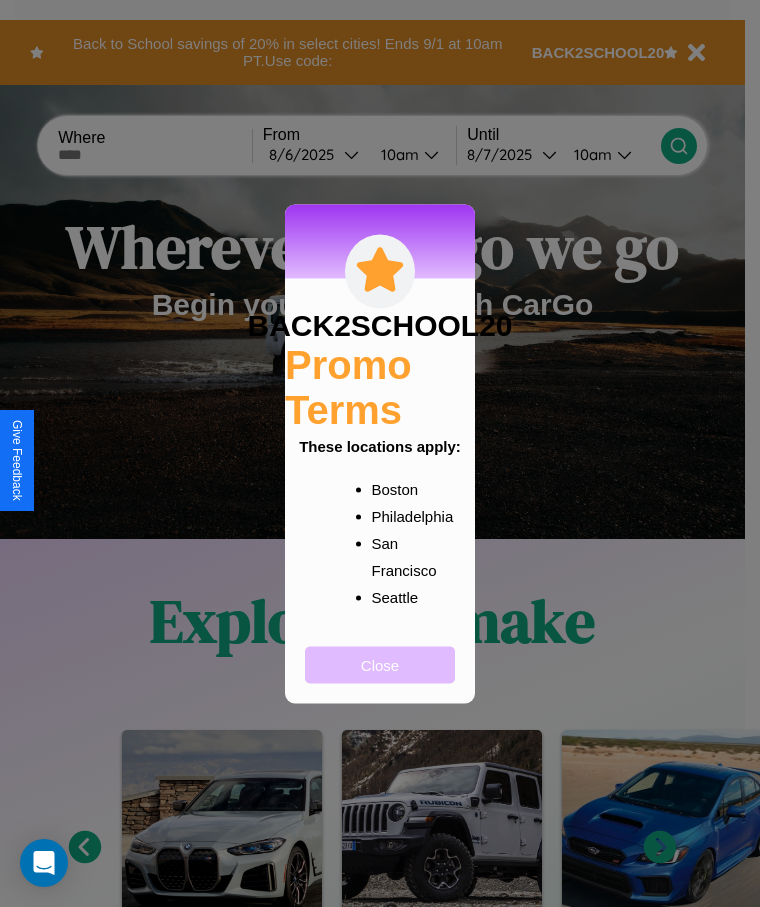 click on "Close" at bounding box center (380, 664) 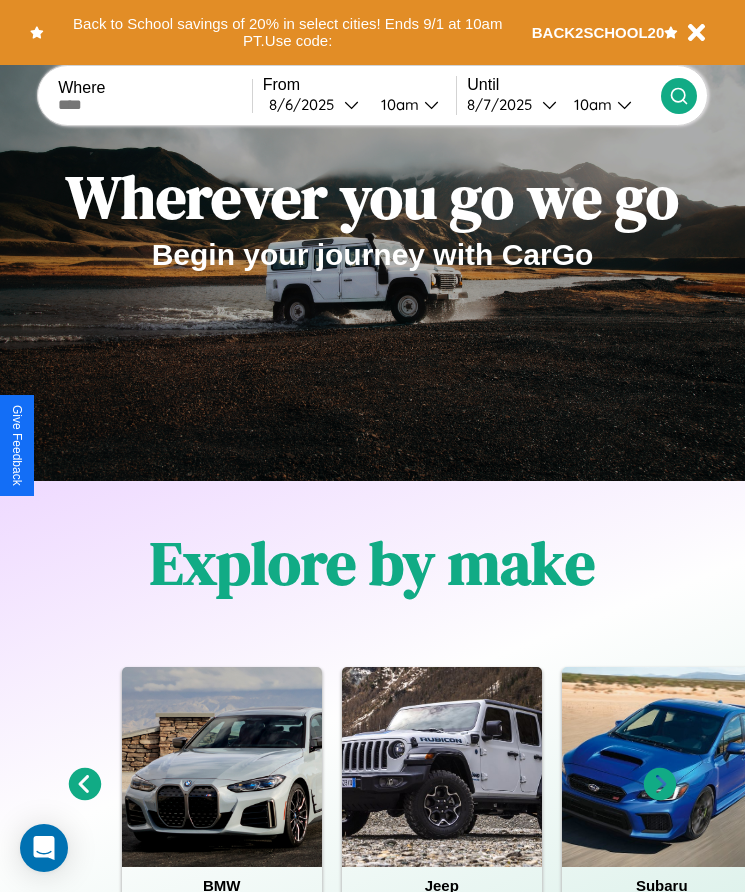 scroll, scrollTop: 1527, scrollLeft: 0, axis: vertical 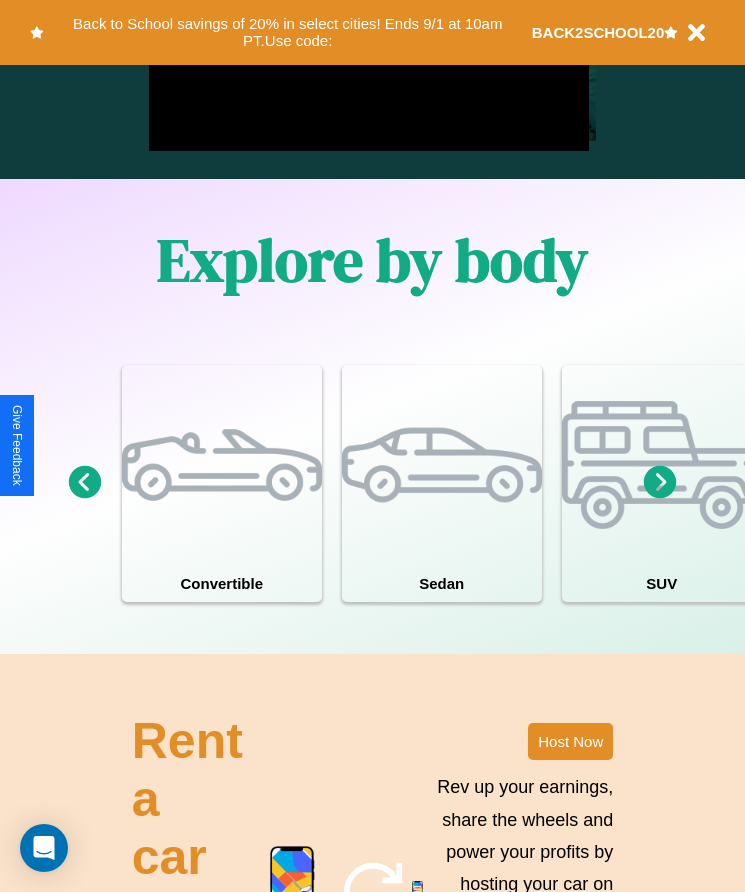 click 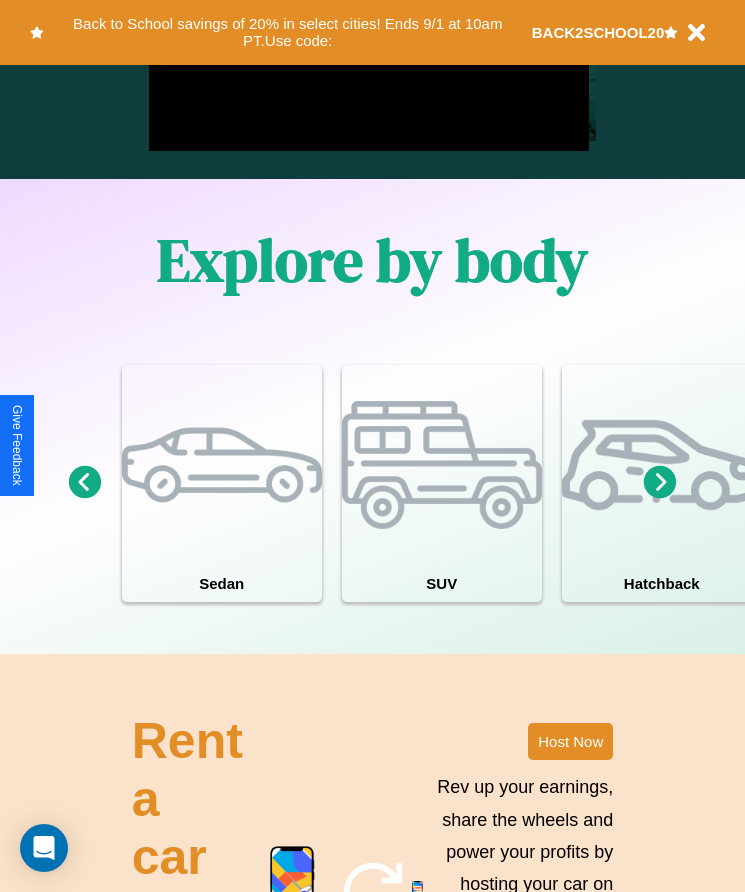 click 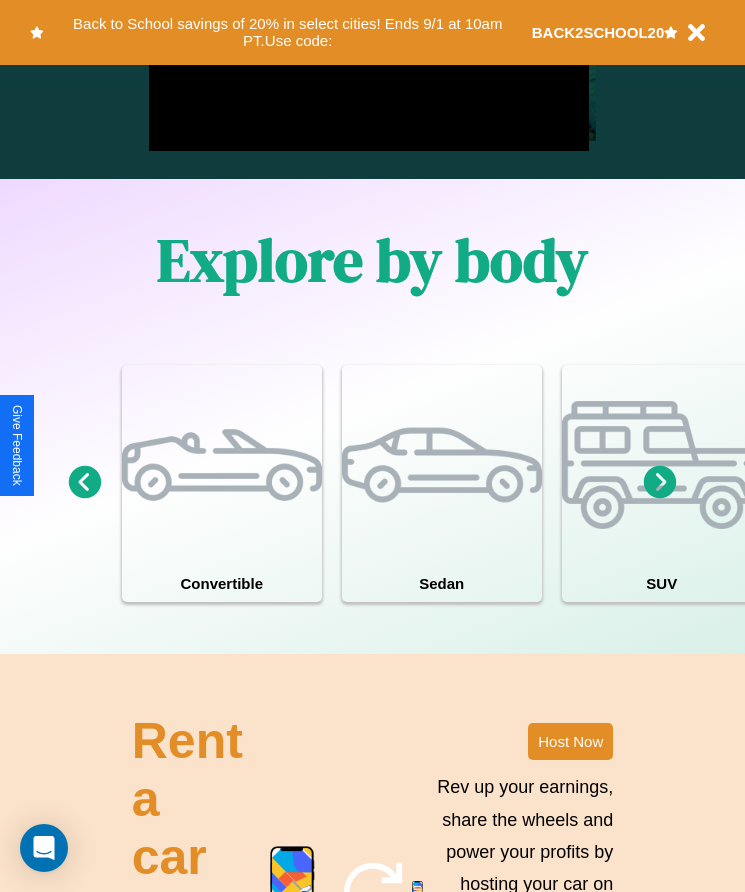 click 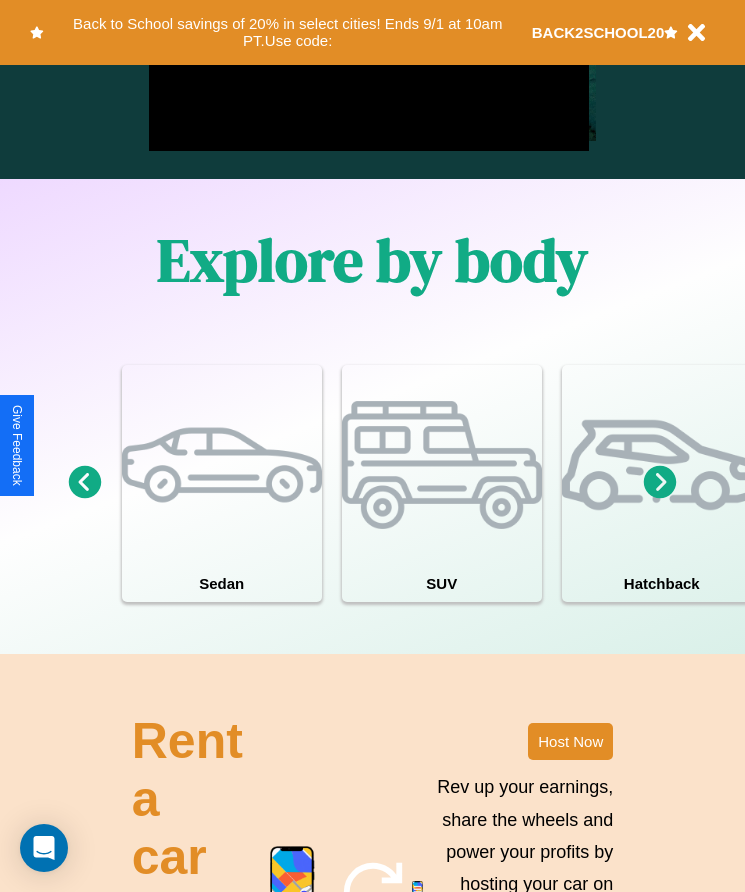 click 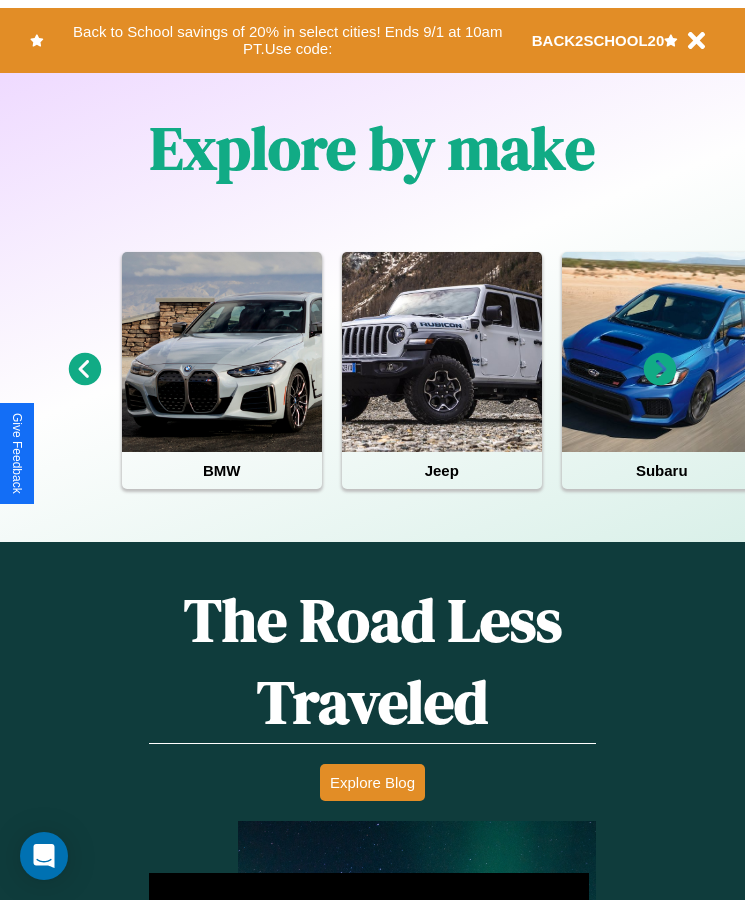scroll, scrollTop: 0, scrollLeft: 0, axis: both 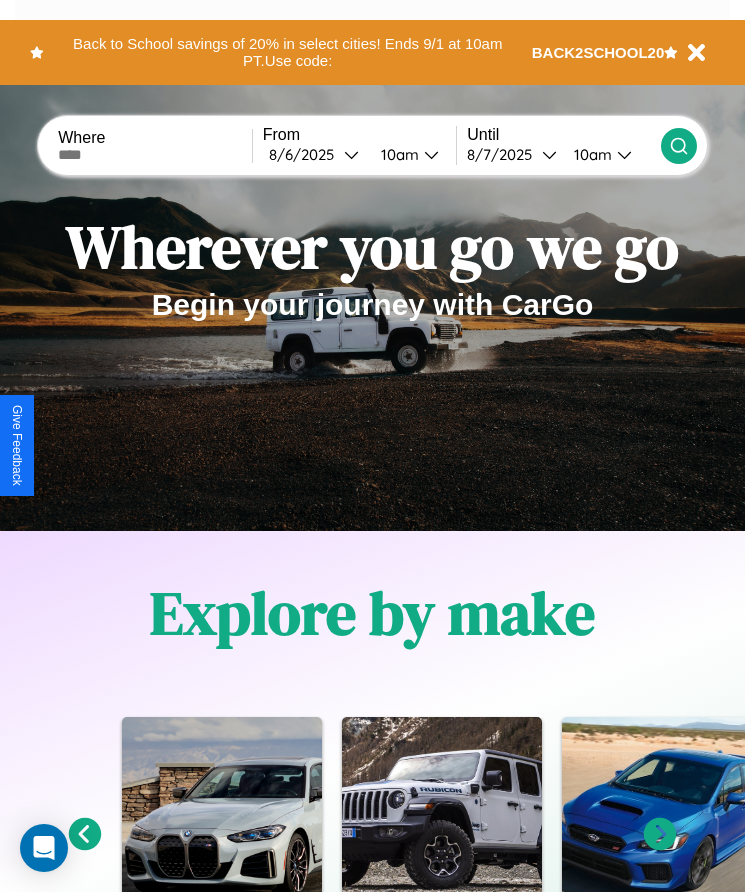 click at bounding box center [155, 155] 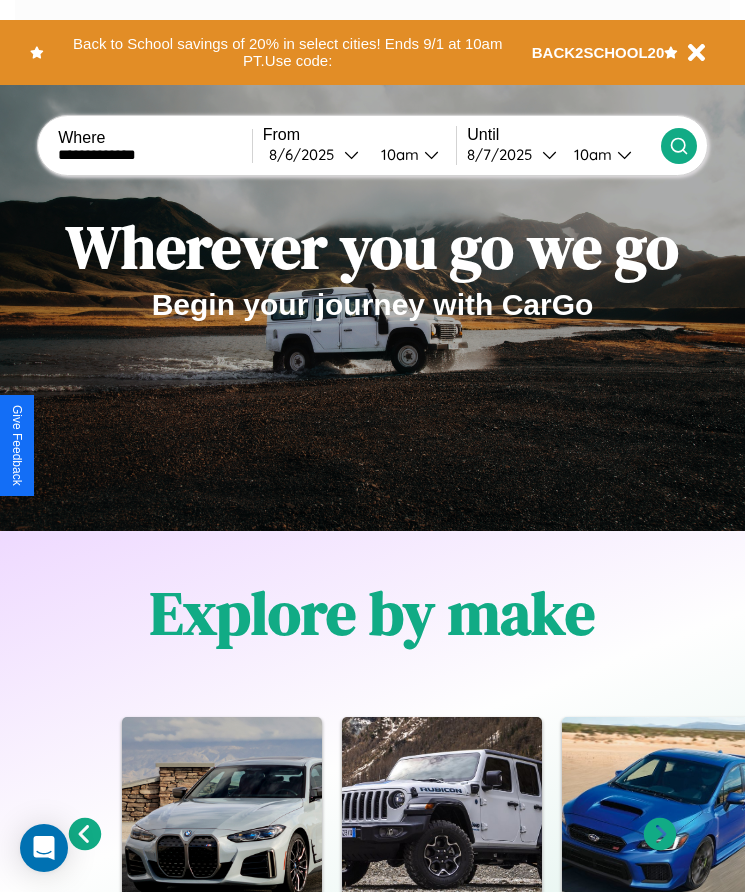 type on "**********" 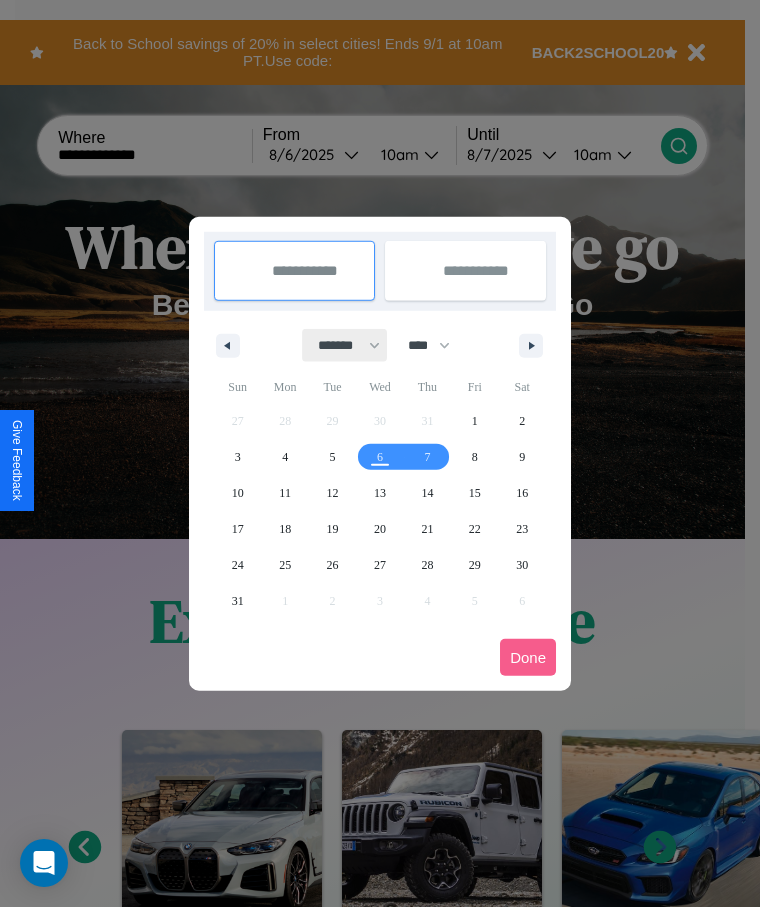 click on "******* ******** ***** ***** *** **** **** ****** ********* ******* ******** ********" at bounding box center (345, 345) 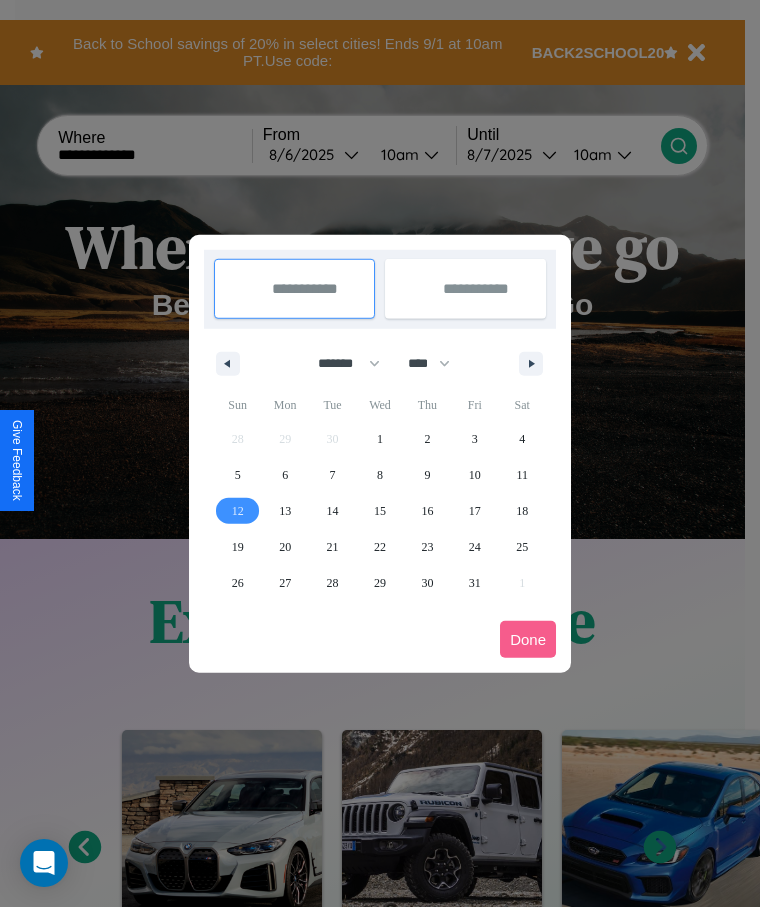click on "12" at bounding box center [238, 511] 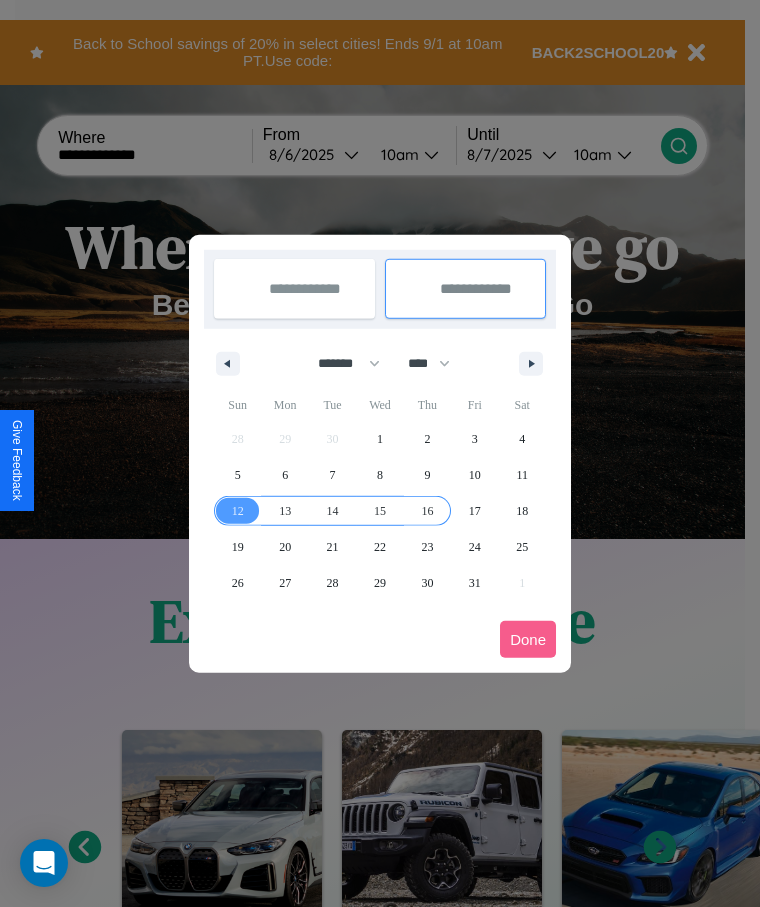 click on "16" at bounding box center [427, 511] 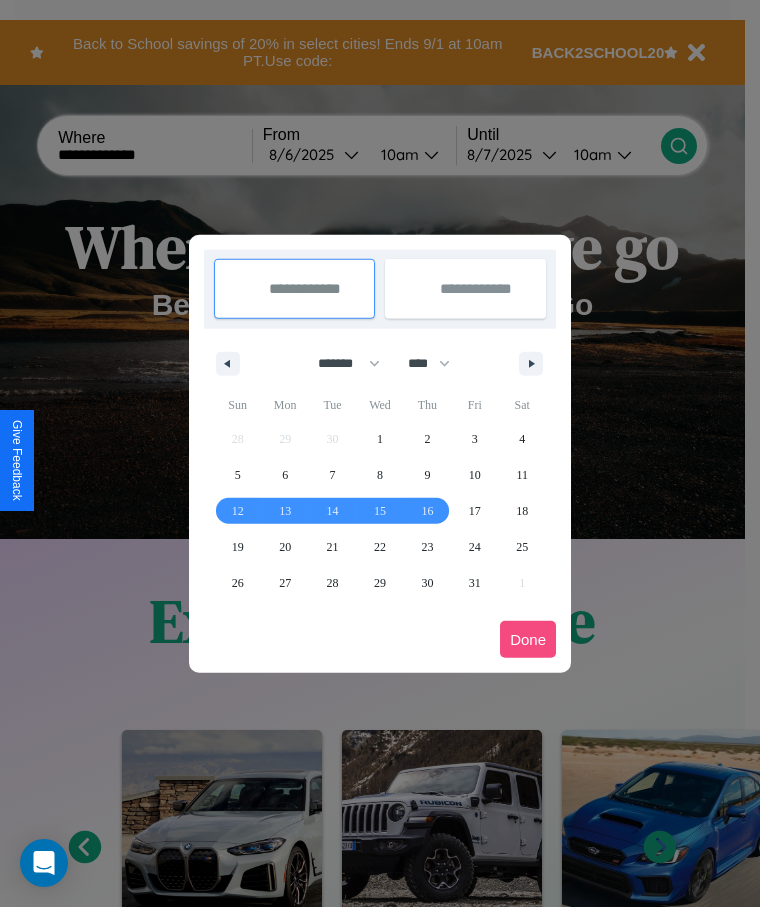 click on "Done" at bounding box center (528, 639) 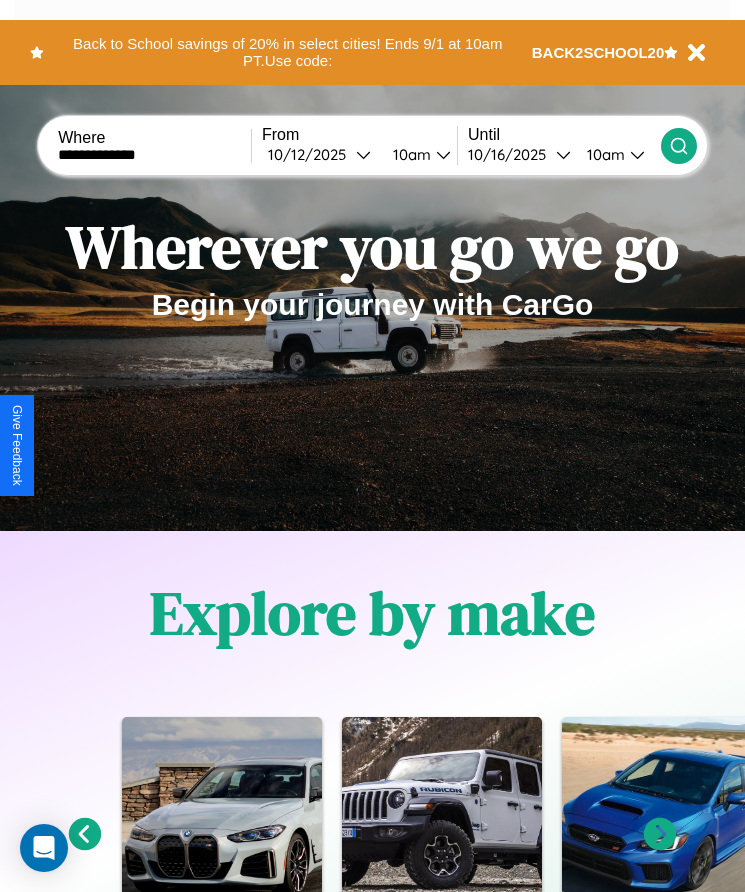 click on "10am" at bounding box center [409, 154] 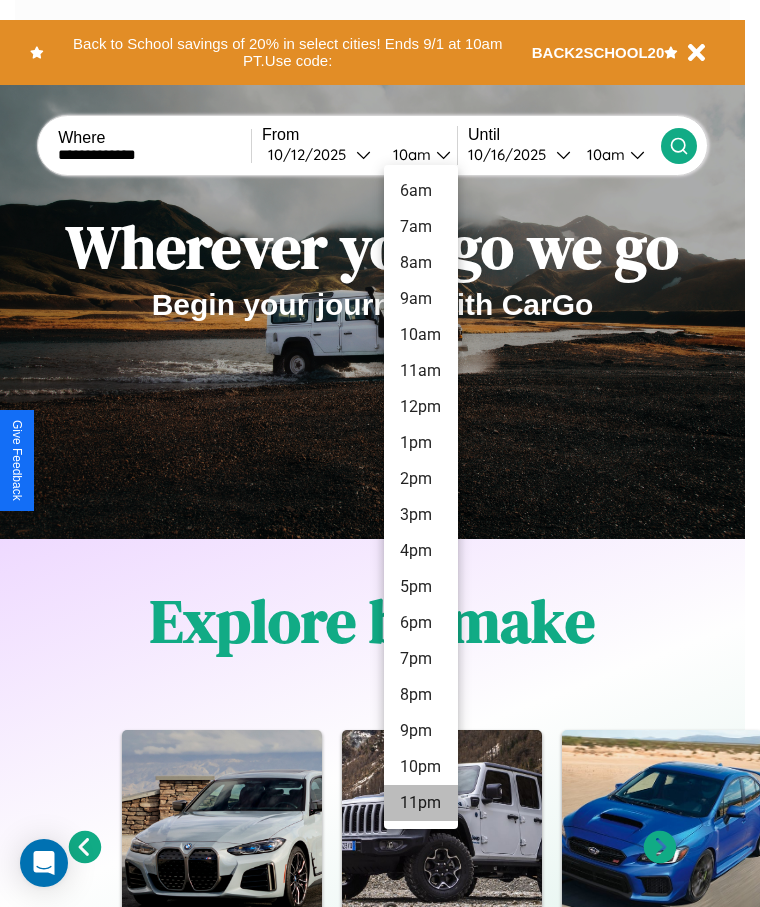 click on "11pm" at bounding box center [421, 803] 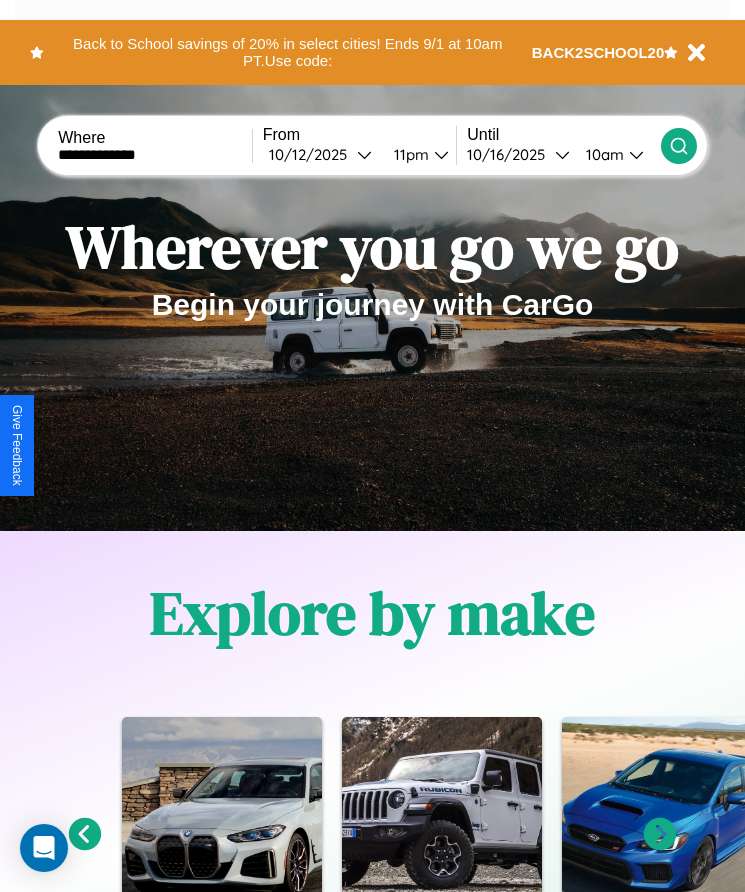 click on "10am" at bounding box center (602, 154) 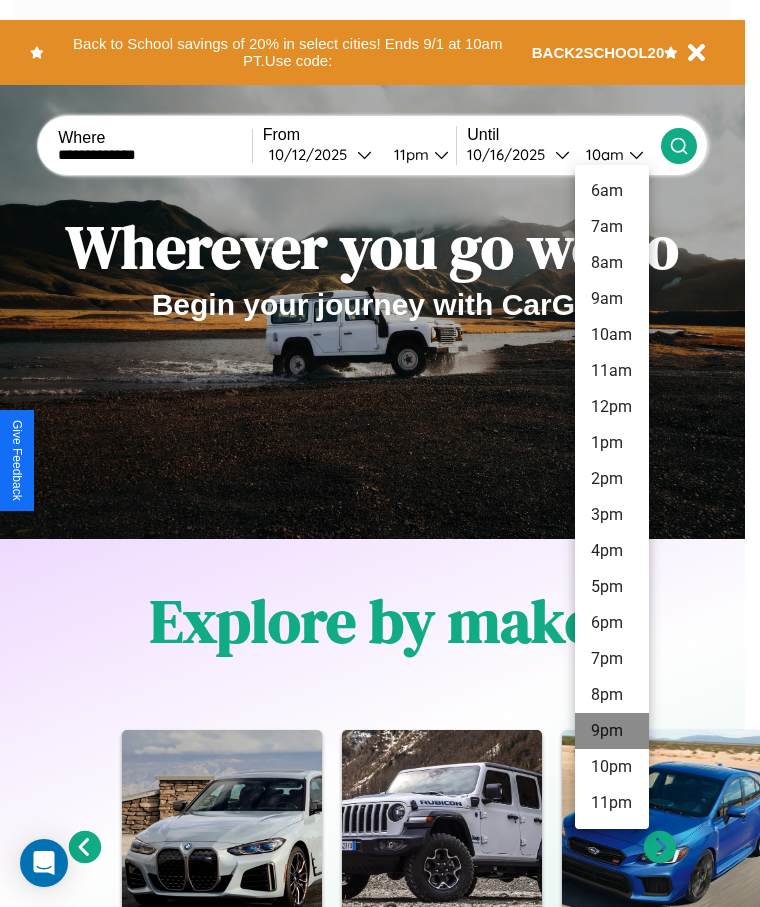click on "9pm" at bounding box center [612, 731] 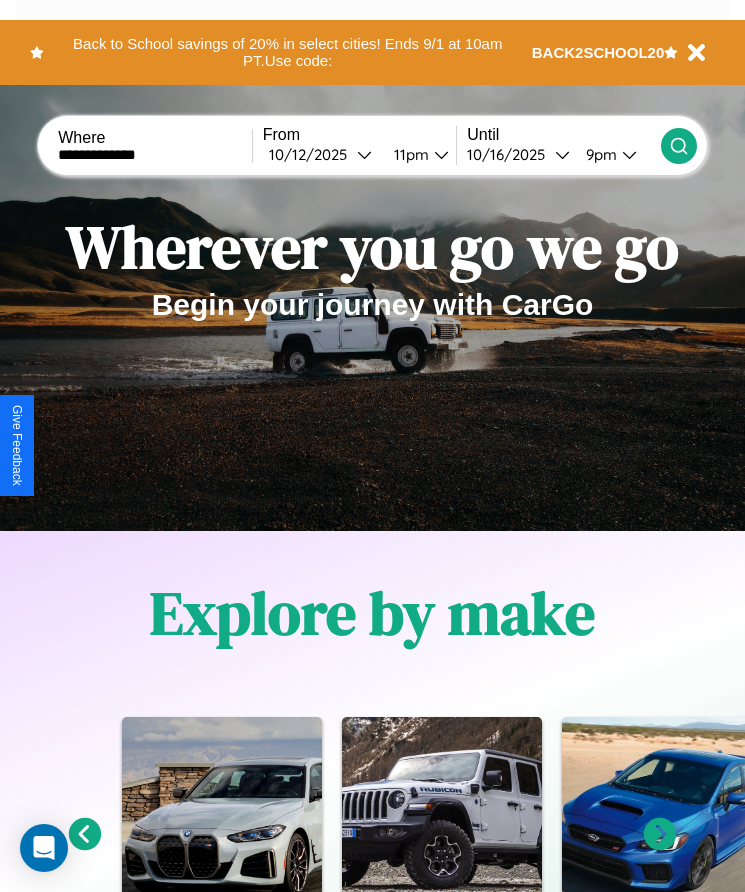 click 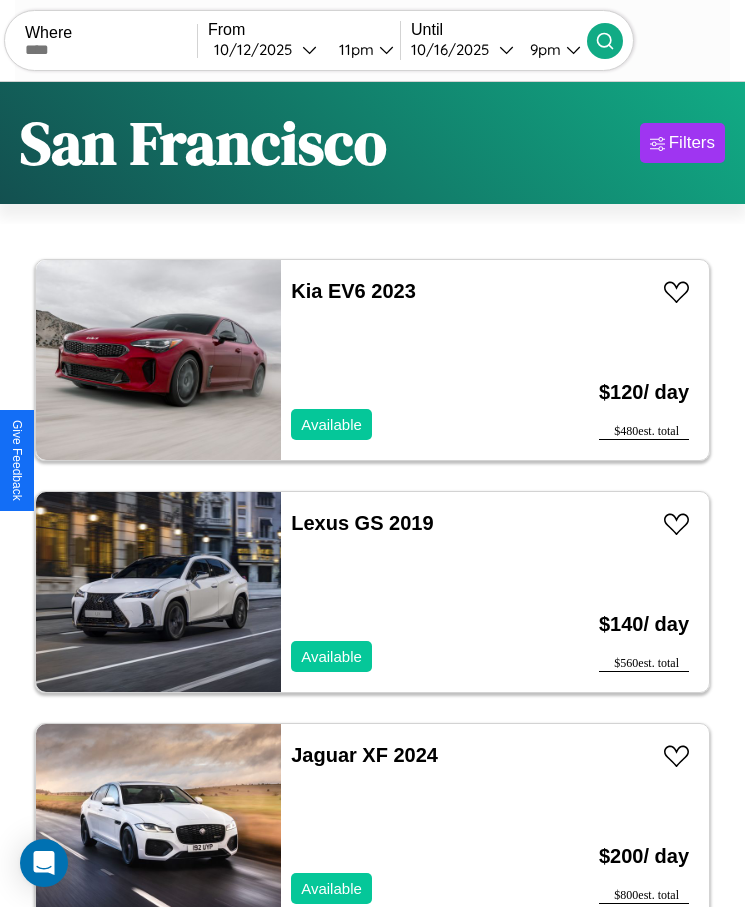 scroll, scrollTop: 50, scrollLeft: 0, axis: vertical 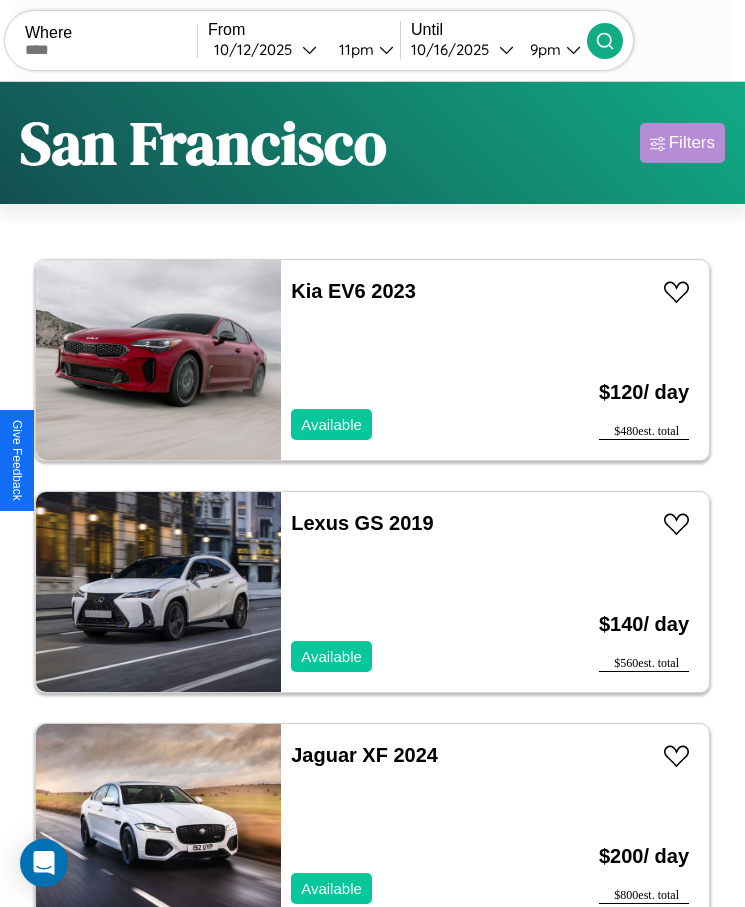 click on "Filters" at bounding box center [692, 143] 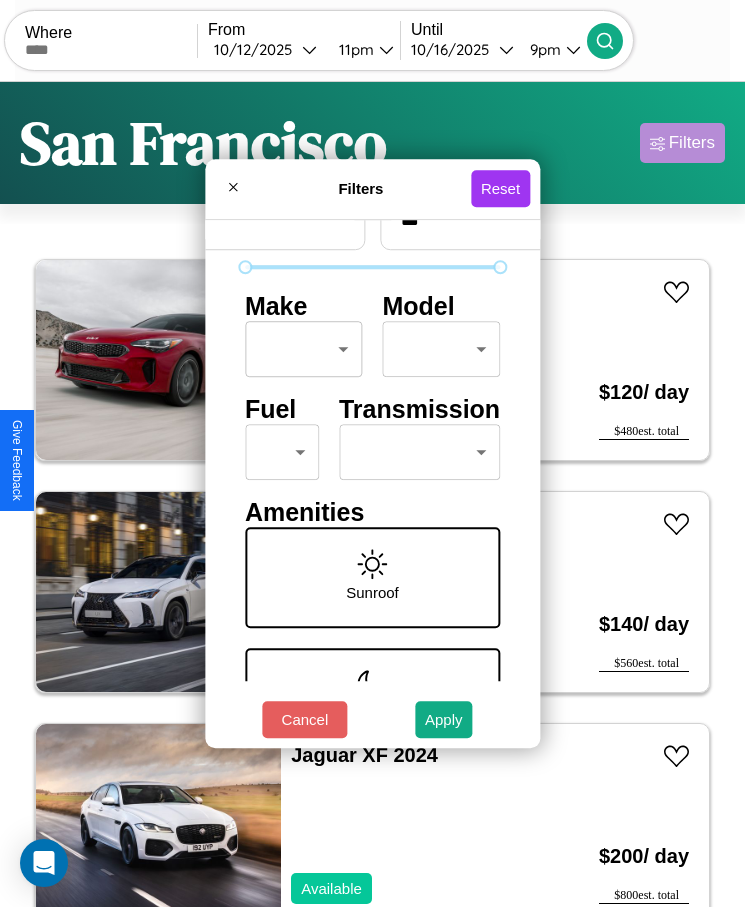 scroll, scrollTop: 85, scrollLeft: 0, axis: vertical 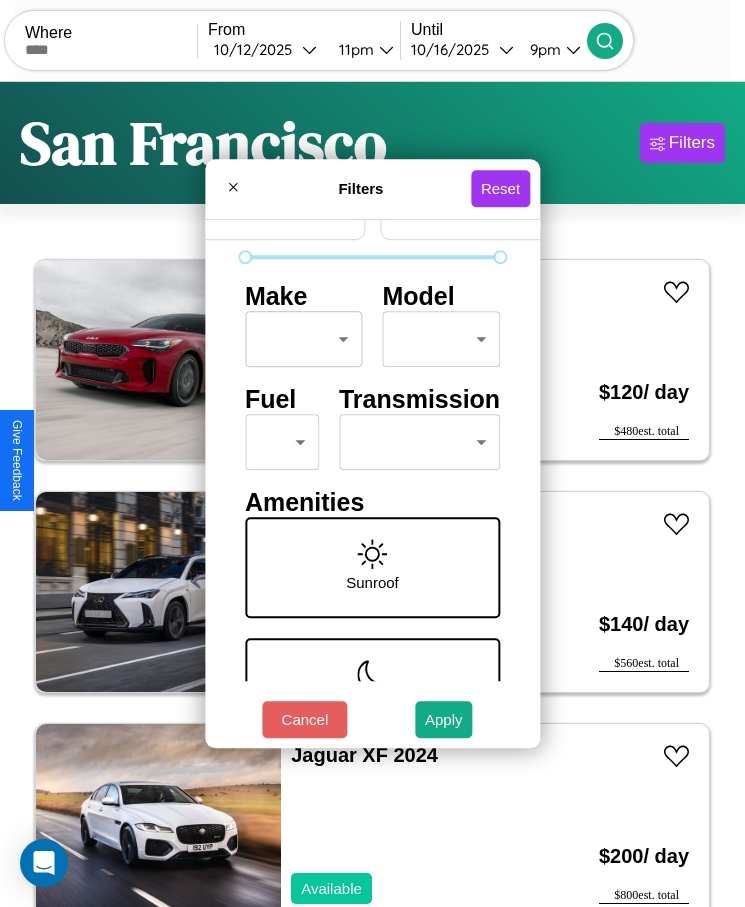click on "CarGo Where From [DATE] [TIME] Until [DATE] [TIME] Become a Host Login Sign Up [CITY] Filters 32  cars in this area These cars can be picked up in this city. Kia   EV6   2023 Available $ 120  / day $ 480  est. total Lexus   GS   2019 Available $ 140  / day $ 560  est. total Jaguar   XF   2024 Available $ 200  / day $ 800  est. total Mazda   CX-5   2017 Available $ 160  / day $ 640  est. total Audi   A6 allroad   2014 Unavailable $ 50  / day $ 200  est. total Chrysler   Pacifica   2021 Available $ 200  / day $ 800  est. total Hyundai   Elantra GT   2024 Available $ 80  / day $ 320  est. total Tesla   Semi   2014 Available $ 60  / day $ 240  est. total Kia   K4   2020 Available $ 110  / day $ 440  est. total Alfa Romeo   4C   2014 Available $ 70  / day $ 280  est. total Honda   Clarity   2018 Available $ 70  / day $ 280  est. total Bentley   Mulsanne   2014 Available $ 40  / day $ 160  est. total Fiat   Freemont   2021 Available $ 150  / day $ 600  est. total Bentley   A [LAST] GT Bentley   $ $" at bounding box center [372, 478] 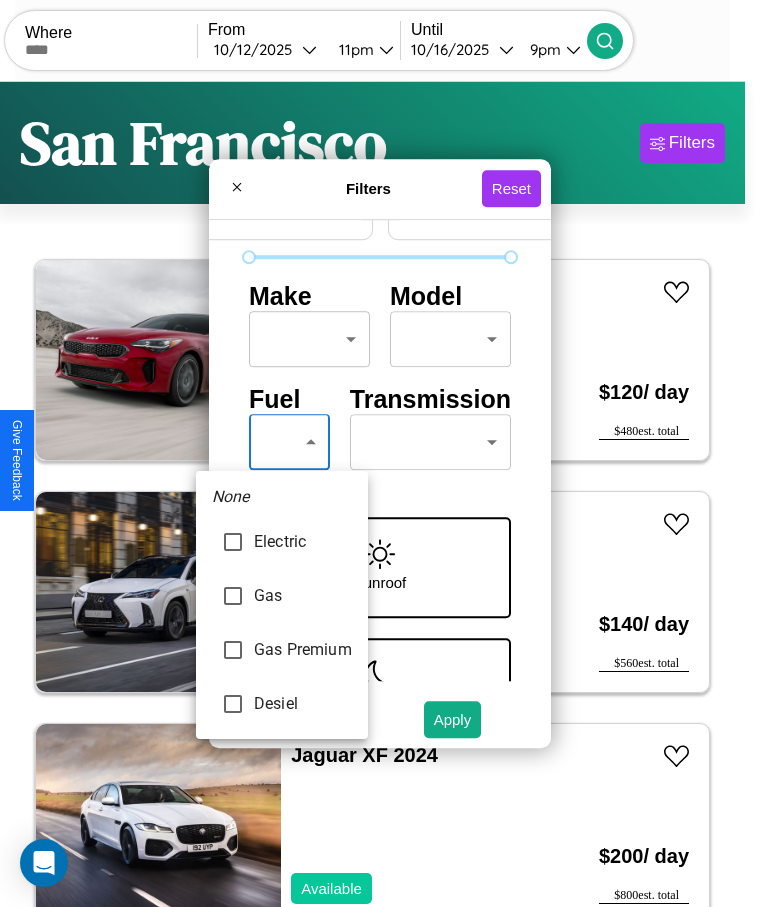 type on "********" 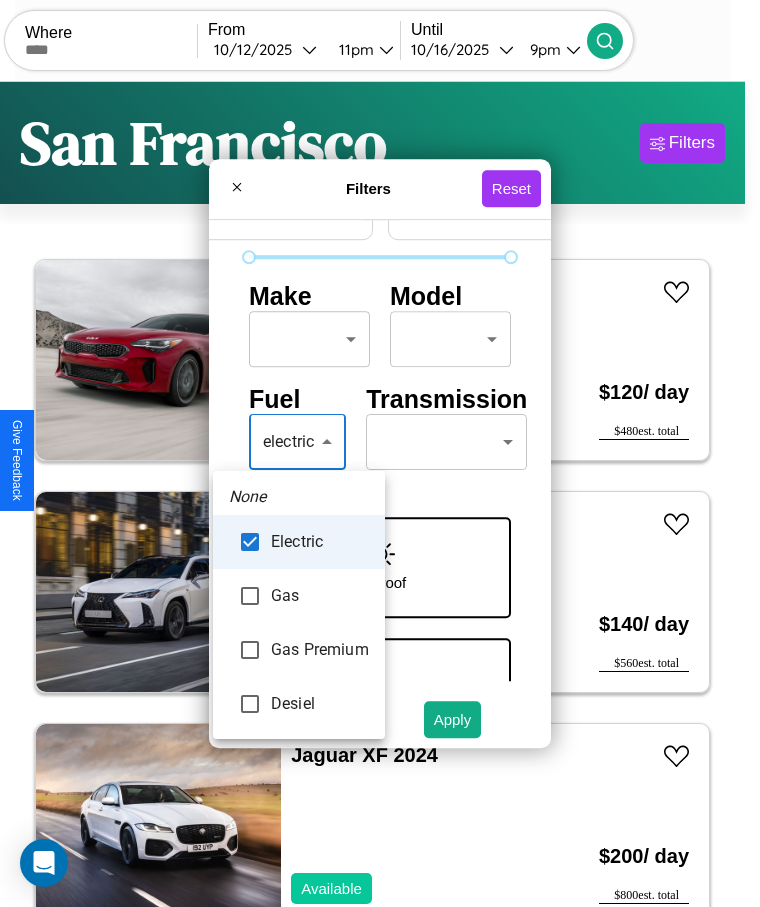 click at bounding box center (380, 453) 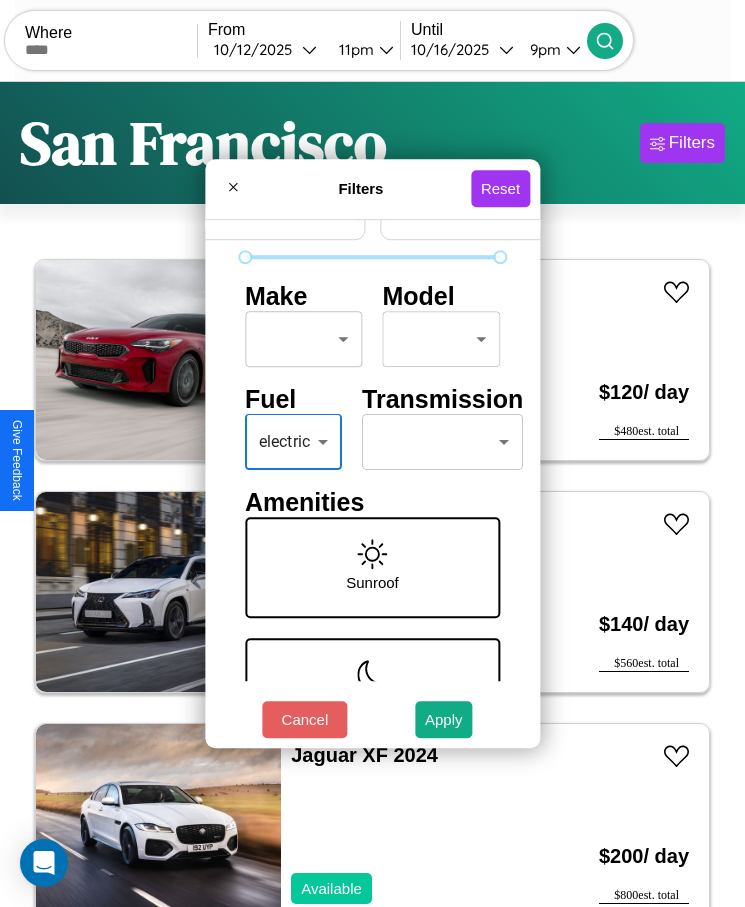 click on "CarGo Where From [DATE] [TIME] Until [DATE] [TIME] Become a Host Login Sign Up [CITY] Filters 32  cars in this area These cars can be picked up in this city. Kia   EV6   2023 Available $ 120  / day $ 480  est. total Lexus   GS   2019 Available $ 140  / day $ 560  est. total Jaguar   XF   2024 Available $ 200  / day $ 800  est. total Mazda   CX-5   2017 Available $ 160  / day $ 640  est. total Audi   A6 allroad   2014 Unavailable $ 50  / day $ 200  est. total Chrysler   Pacifica   2021 Available $ 200  / day $ 800  est. total Hyundai   Elantra GT   2024 Available $ 80  / day $ 320  est. total Tesla   Semi   2014 Available $ 60  / day $ 240  est. total Kia   K4   2020 Available $ 110  / day $ 440  est. total Alfa Romeo   4C   2014 Available $ 70  / day $ 280  est. total Honda   Clarity   2018 Available $ 70  / day $ 280  est. total Bentley   Mulsanne   2014 Available $ 40  / day $ 160  est. total Fiat   Freemont   2021 Available $ 150  / day $ 600  est. total Bentley   A [LAST] GT Bentley   $ $" at bounding box center (372, 478) 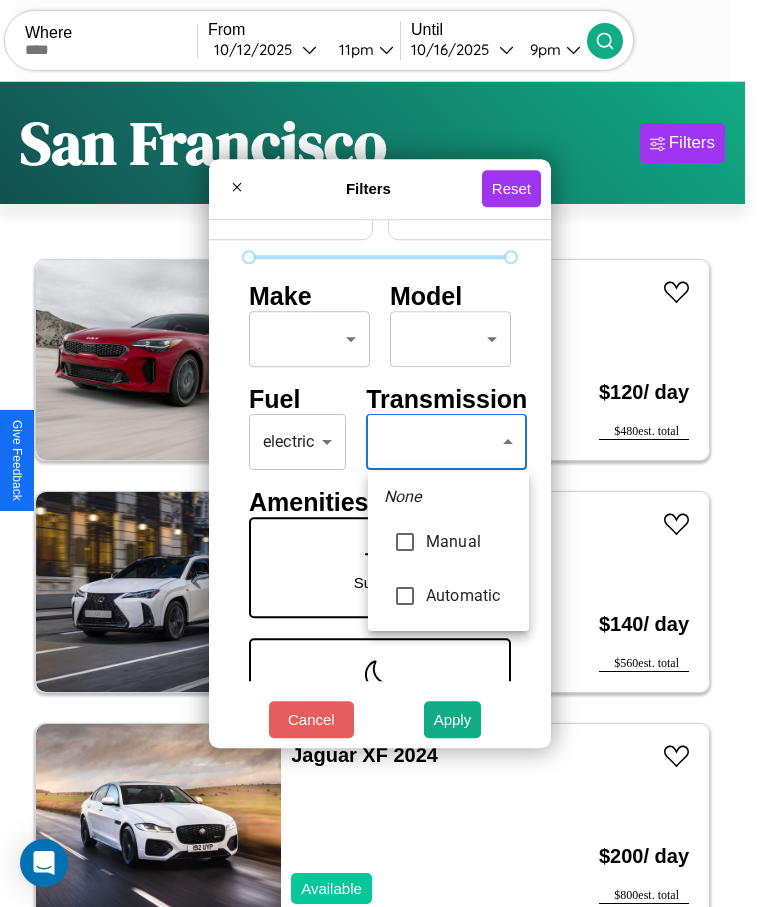 type on "******" 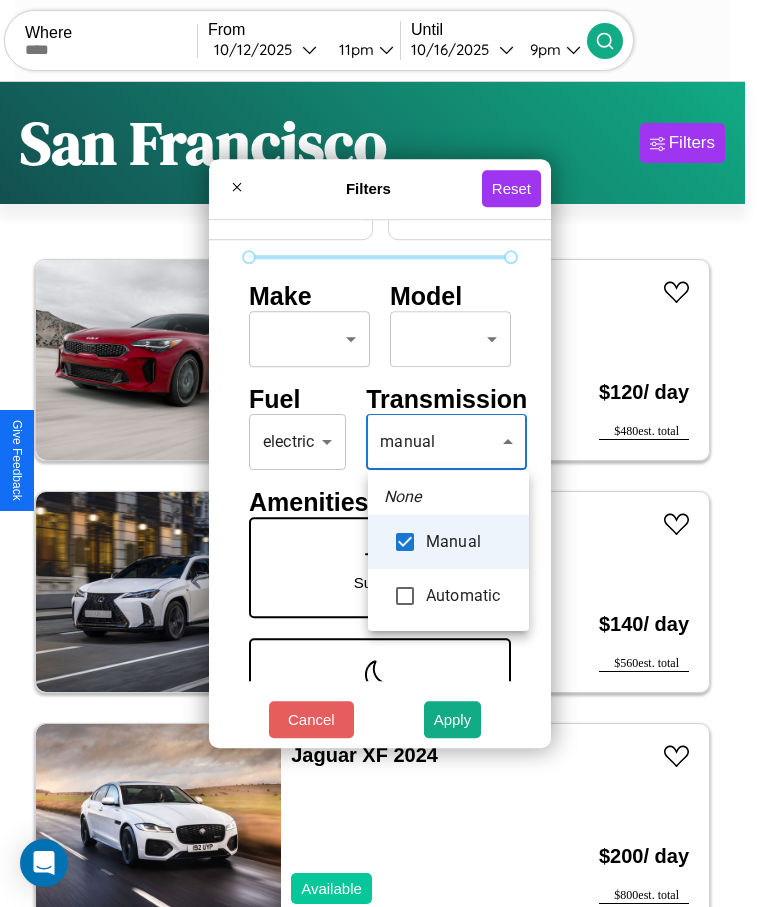 click at bounding box center (380, 453) 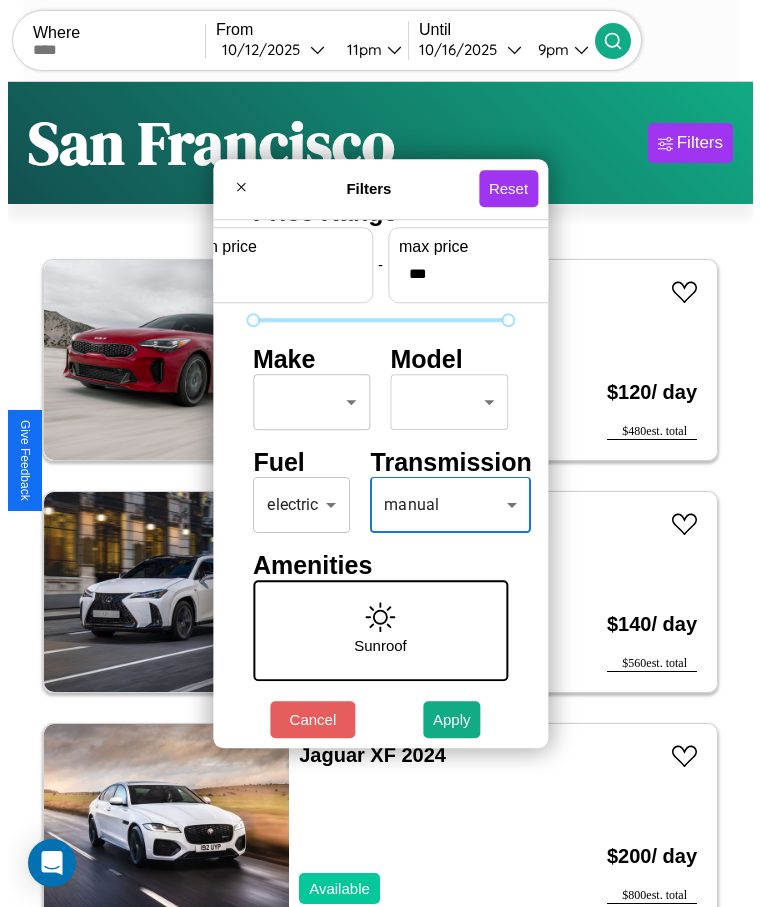 scroll, scrollTop: 0, scrollLeft: 0, axis: both 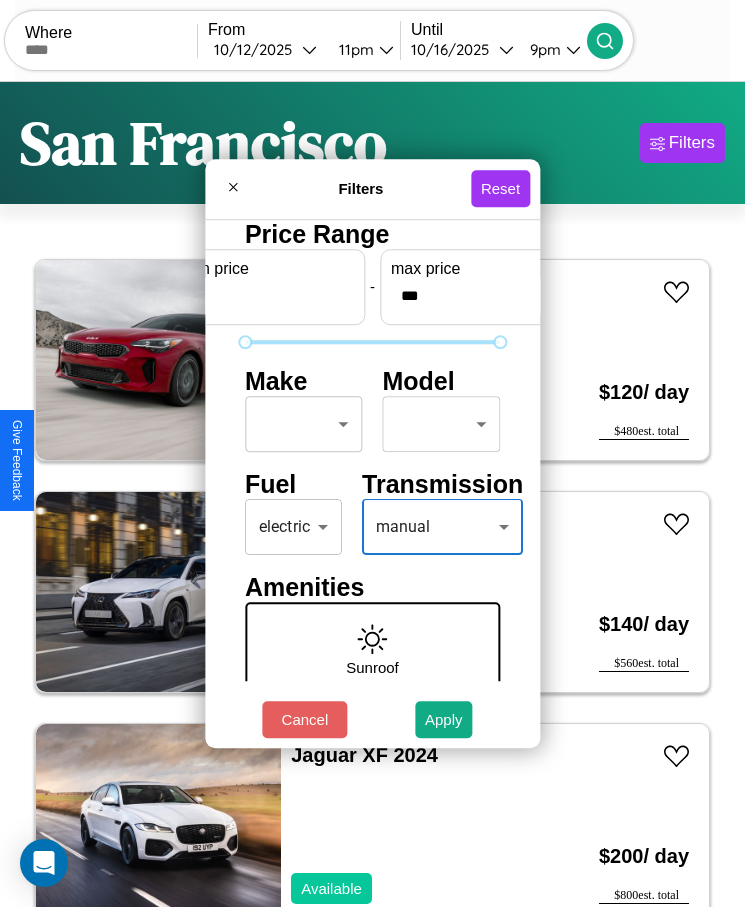 click on "CarGo Where From [DATE] [TIME] Until [DATE] [TIME] Become a Host Login Sign Up [CITY] Filters 32  cars in this area These cars can be picked up in this city. Kia   EV6   2023 Available $ 120  / day $ 480  est. total Lexus   GS   2019 Available $ 140  / day $ 560  est. total Jaguar   XF   2024 Available $ 200  / day $ 800  est. total Mazda   CX-5   2017 Available $ 160  / day $ 640  est. total Audi   A6 allroad   2014 Unavailable $ 50  / day $ 200  est. total Chrysler   Pacifica   2021 Available $ 200  / day $ 800  est. total Hyundai   Elantra GT   2024 Available $ 80  / day $ 320  est. total Tesla   Semi   2014 Available $ 60  / day $ 240  est. total Kia   K4   2020 Available $ 110  / day $ 440  est. total Alfa Romeo   4C   2014 Available $ 70  / day $ 280  est. total Honda   Clarity   2018 Available $ 70  / day $ 280  est. total Bentley   Mulsanne   2014 Available $ 40  / day $ 160  est. total Fiat   Freemont   2021 Available $ 150  / day $ 600  est. total Bentley   A [LAST] GT Bentley   $ $" at bounding box center (372, 478) 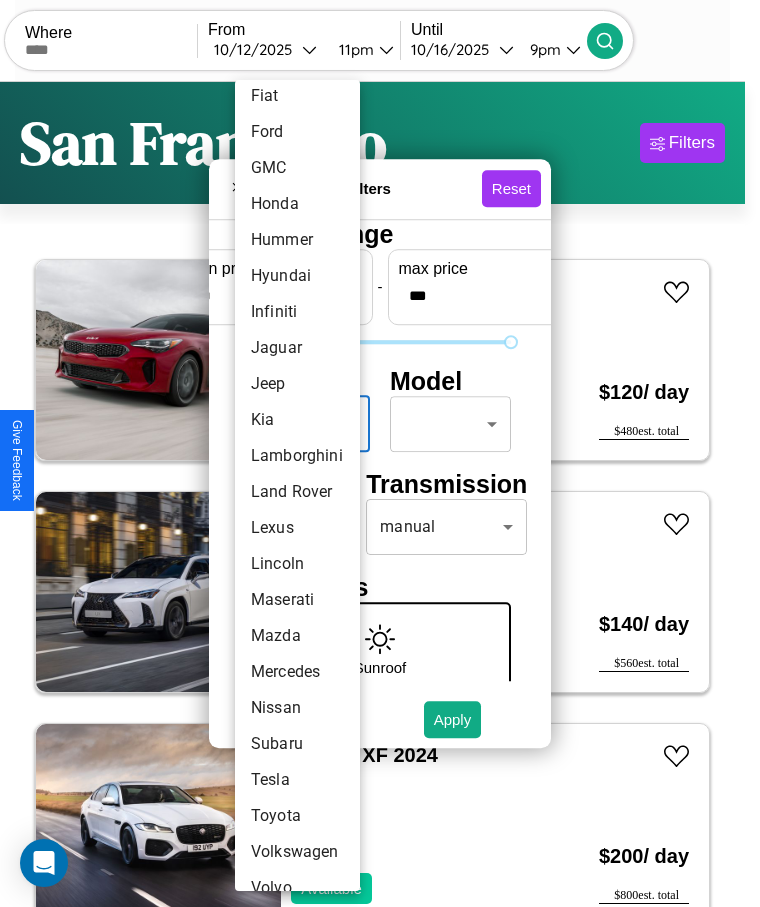 scroll, scrollTop: 501, scrollLeft: 0, axis: vertical 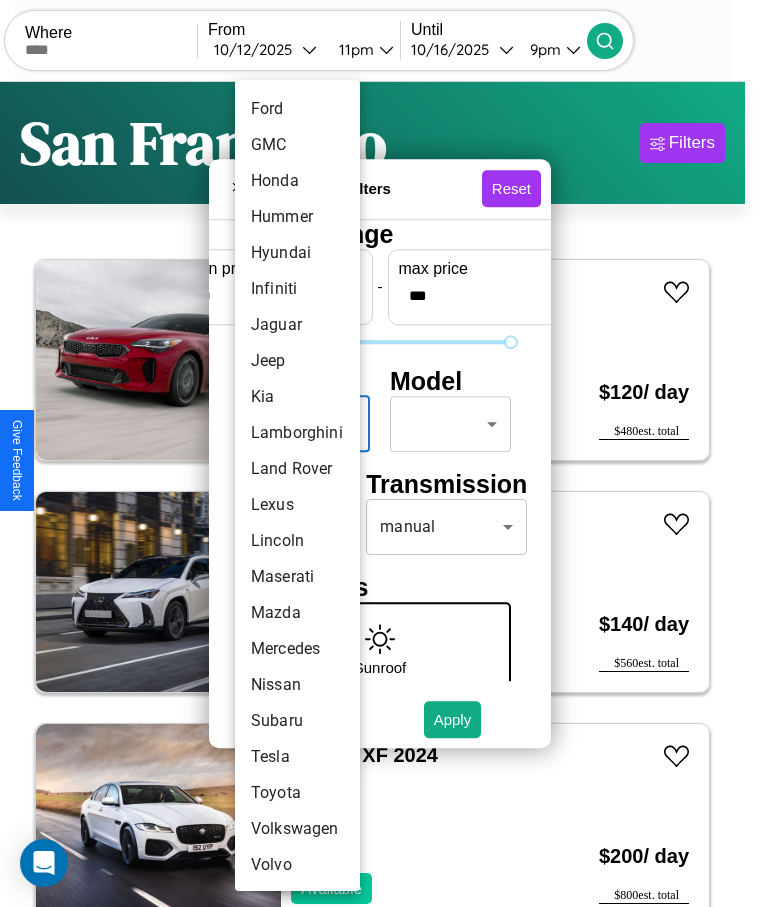 click on "Volkswagen" at bounding box center [297, 829] 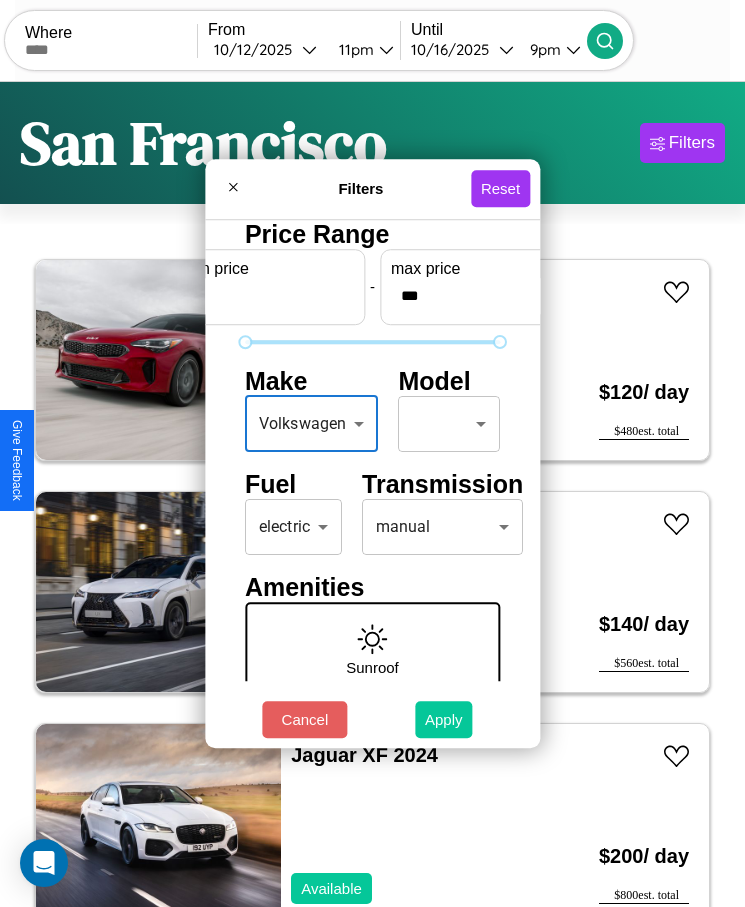 click on "Apply" at bounding box center [444, 719] 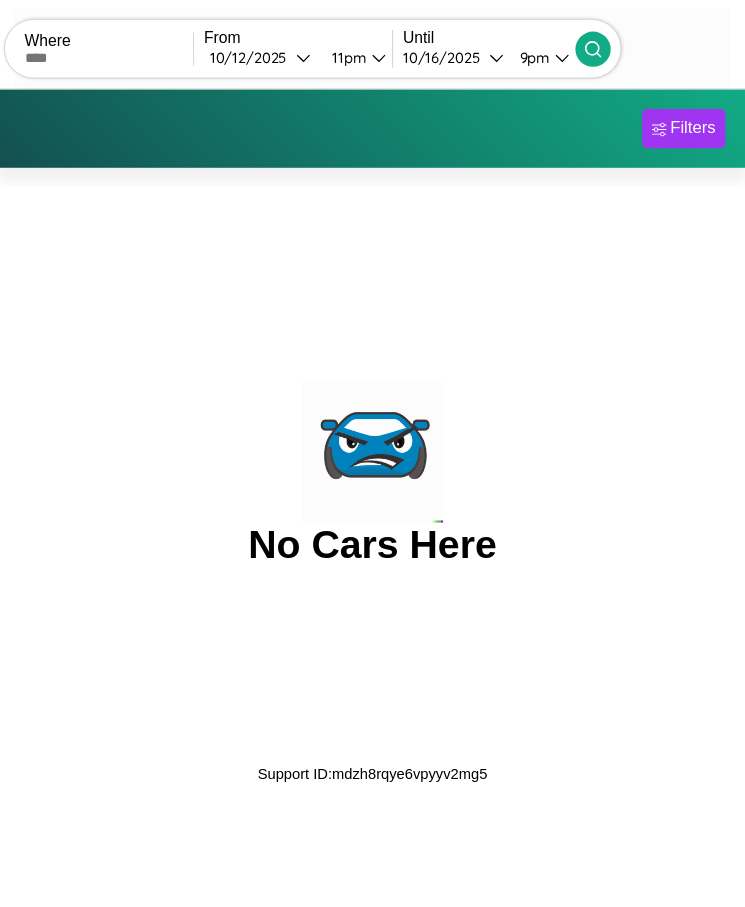 scroll, scrollTop: 0, scrollLeft: 0, axis: both 